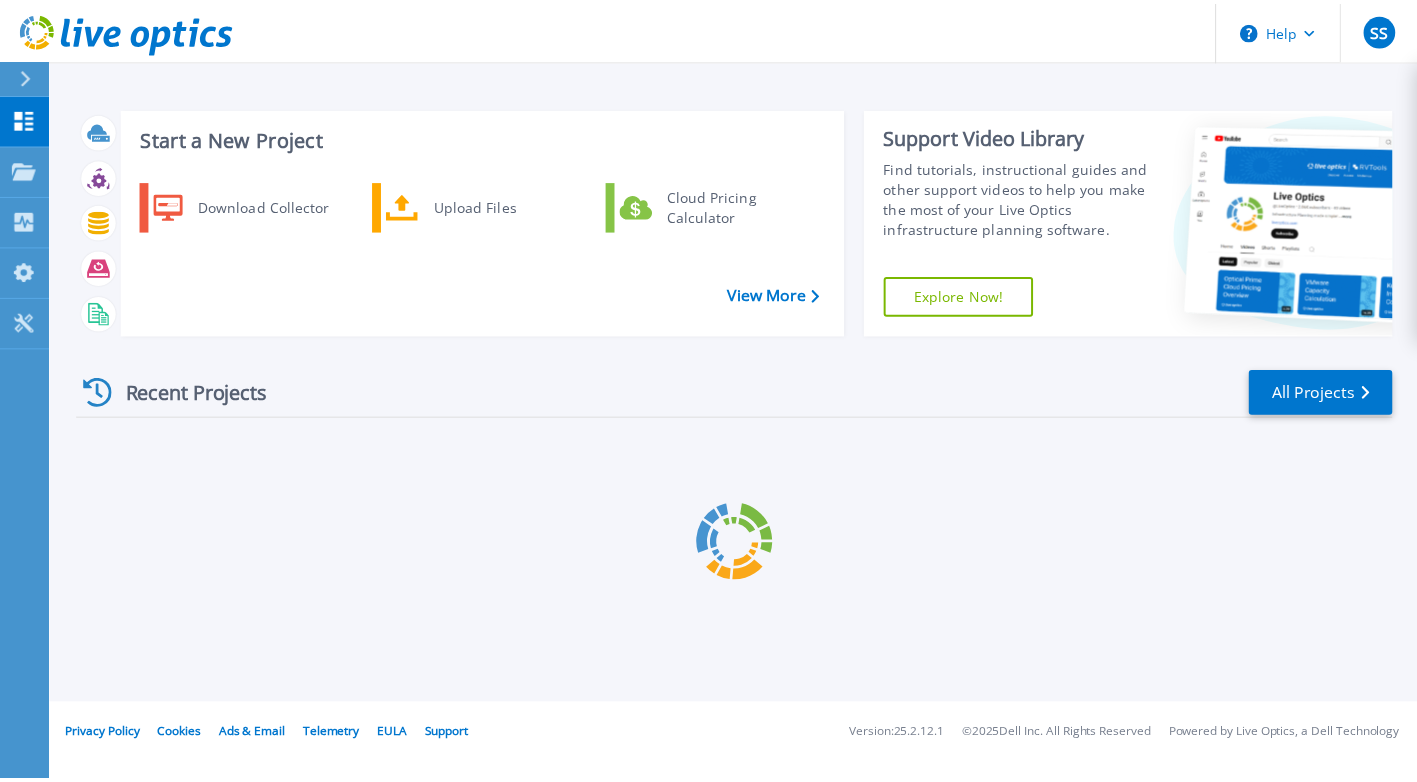 scroll, scrollTop: 0, scrollLeft: 0, axis: both 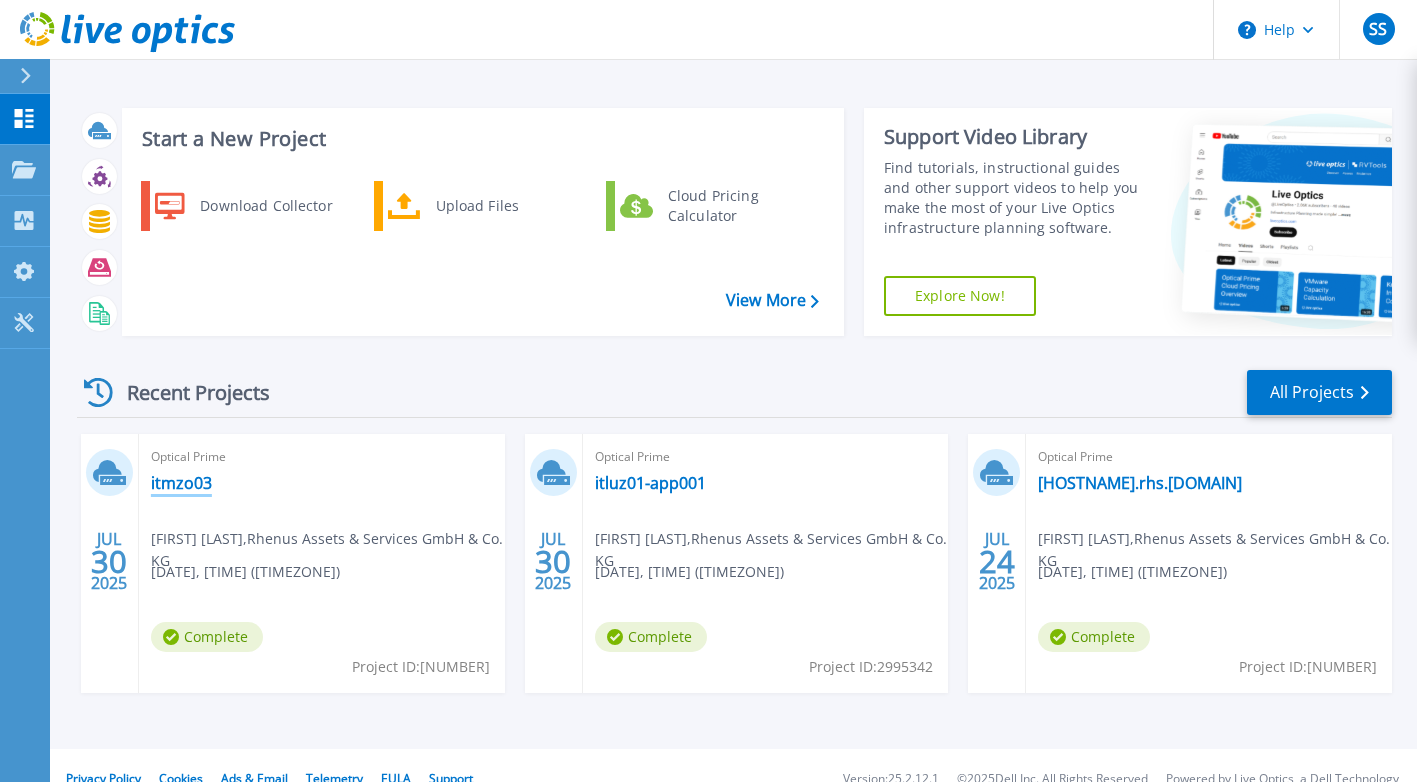click on "itmzo03" at bounding box center (181, 483) 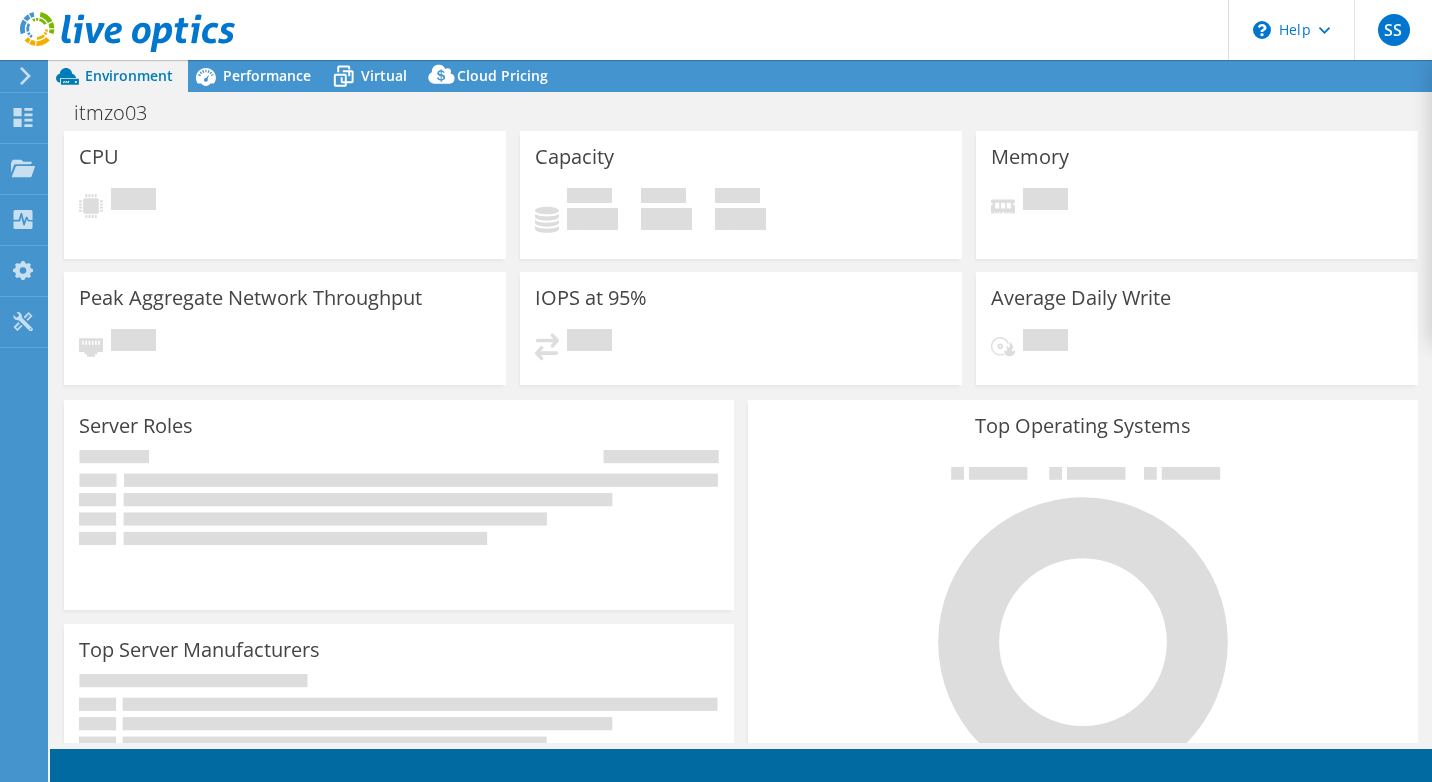 scroll, scrollTop: 0, scrollLeft: 0, axis: both 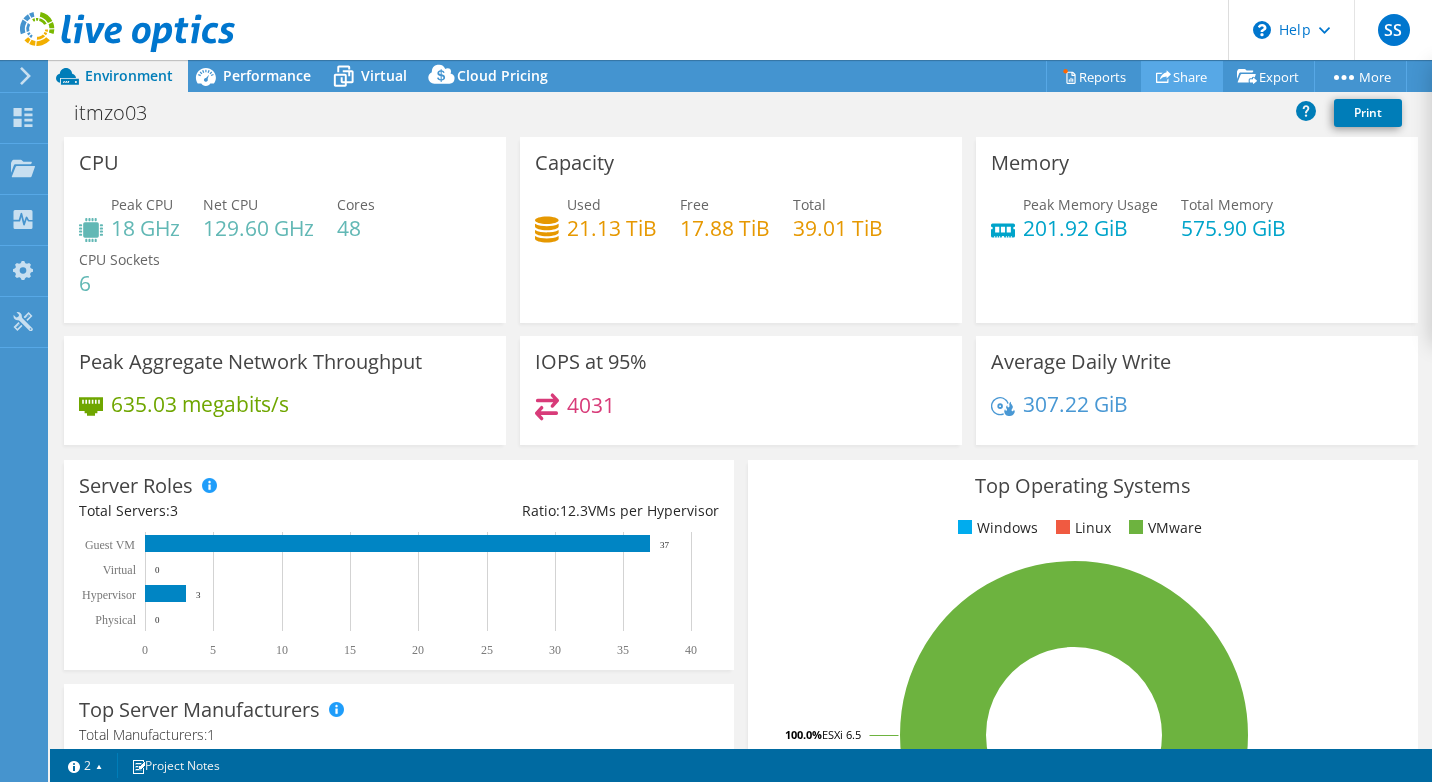 click on "Share" at bounding box center [1182, 76] 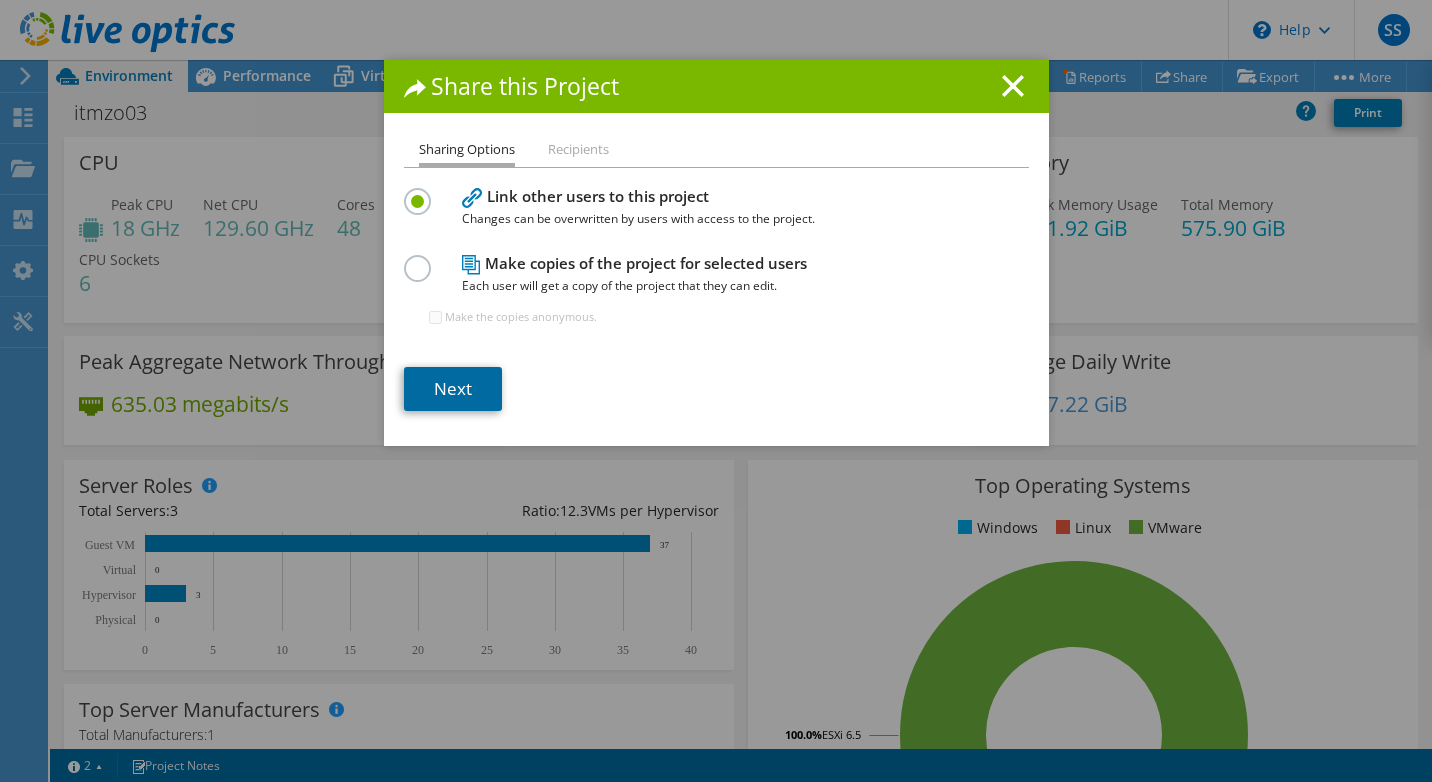 click on "Next" at bounding box center [453, 389] 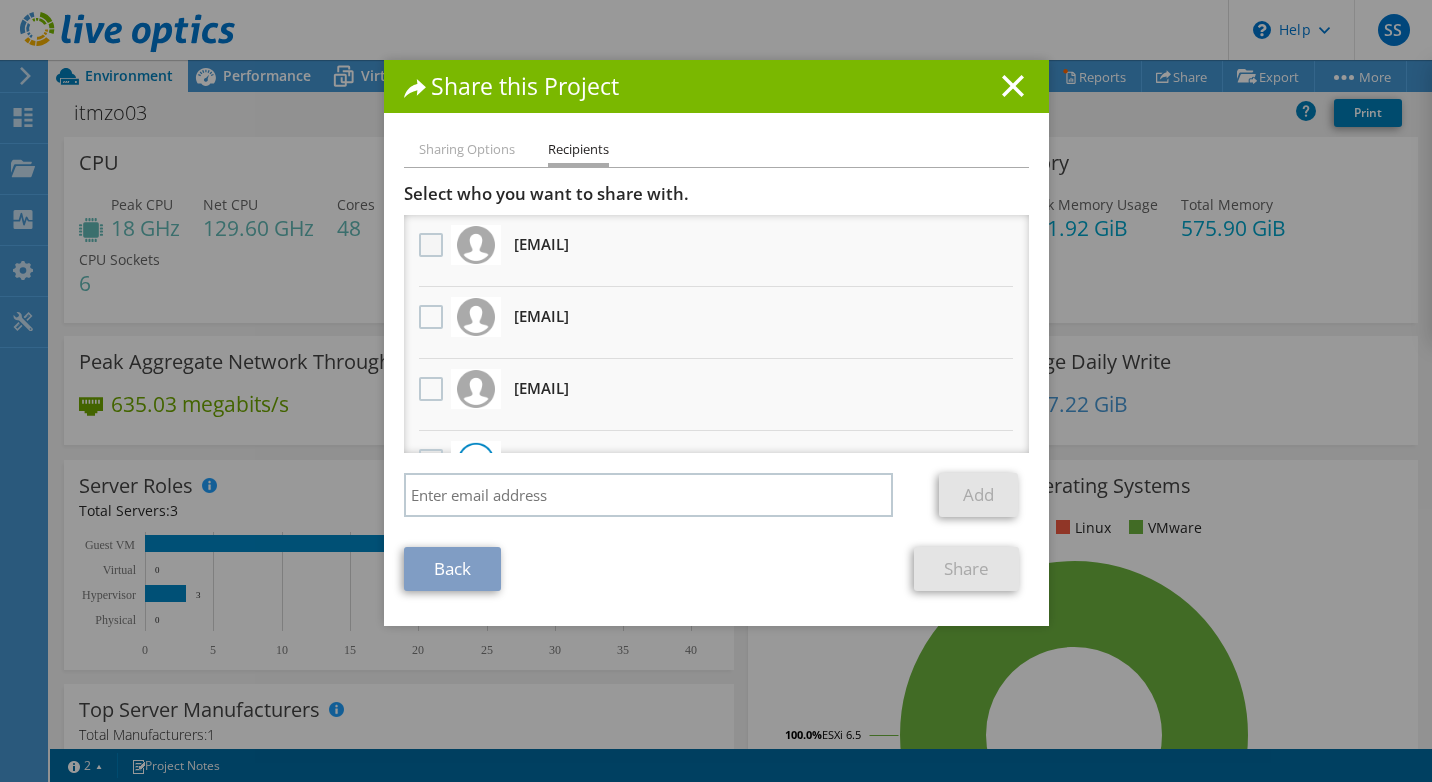 click at bounding box center [433, 245] 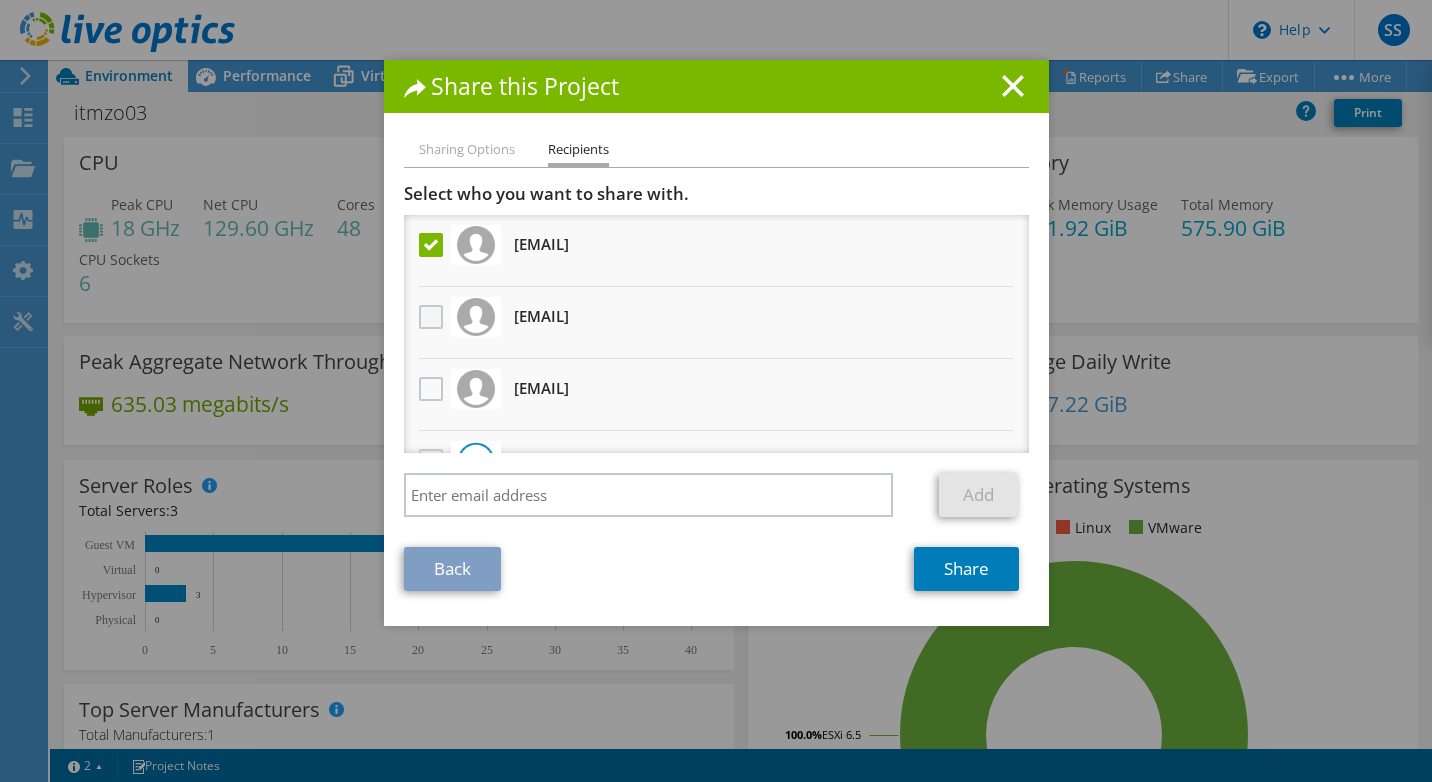 click at bounding box center (433, 317) 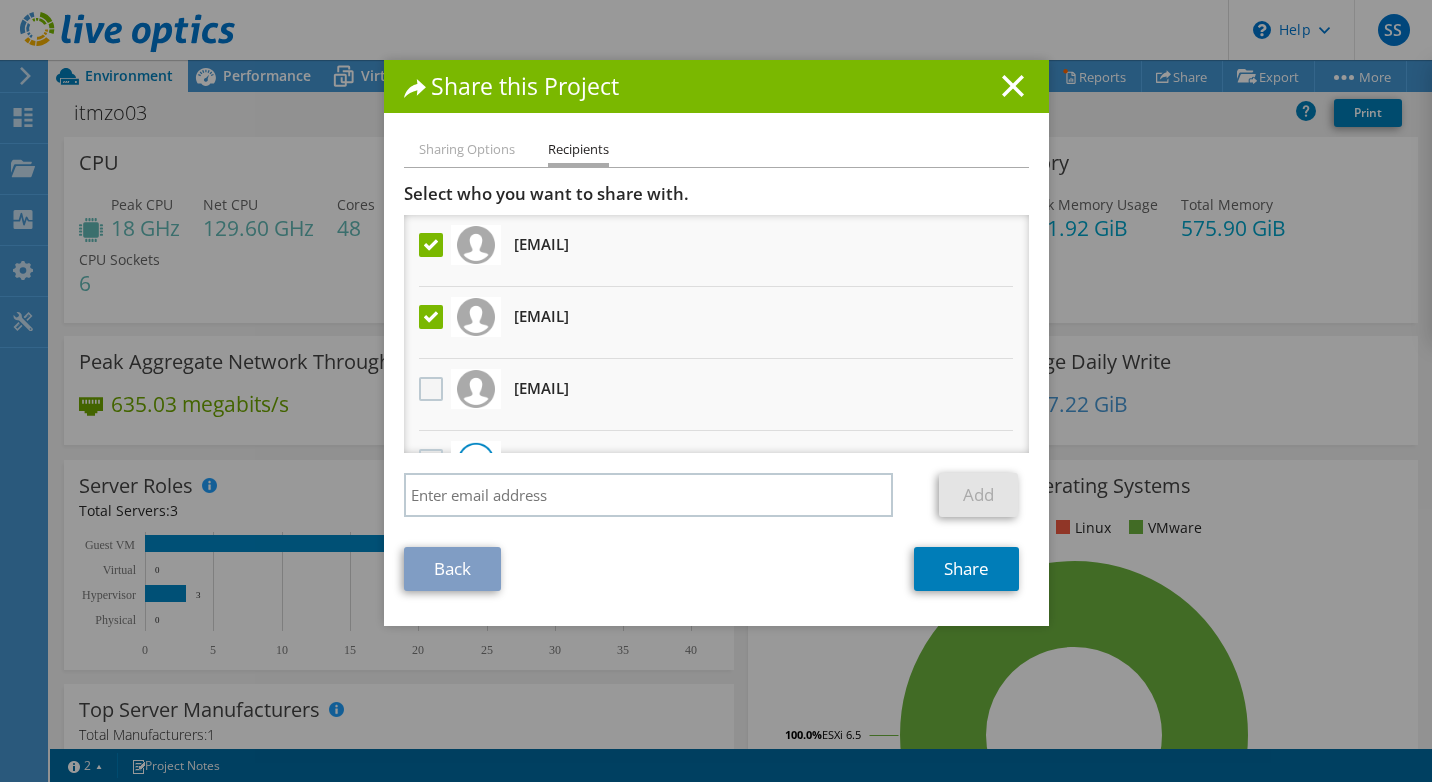 click at bounding box center (433, 389) 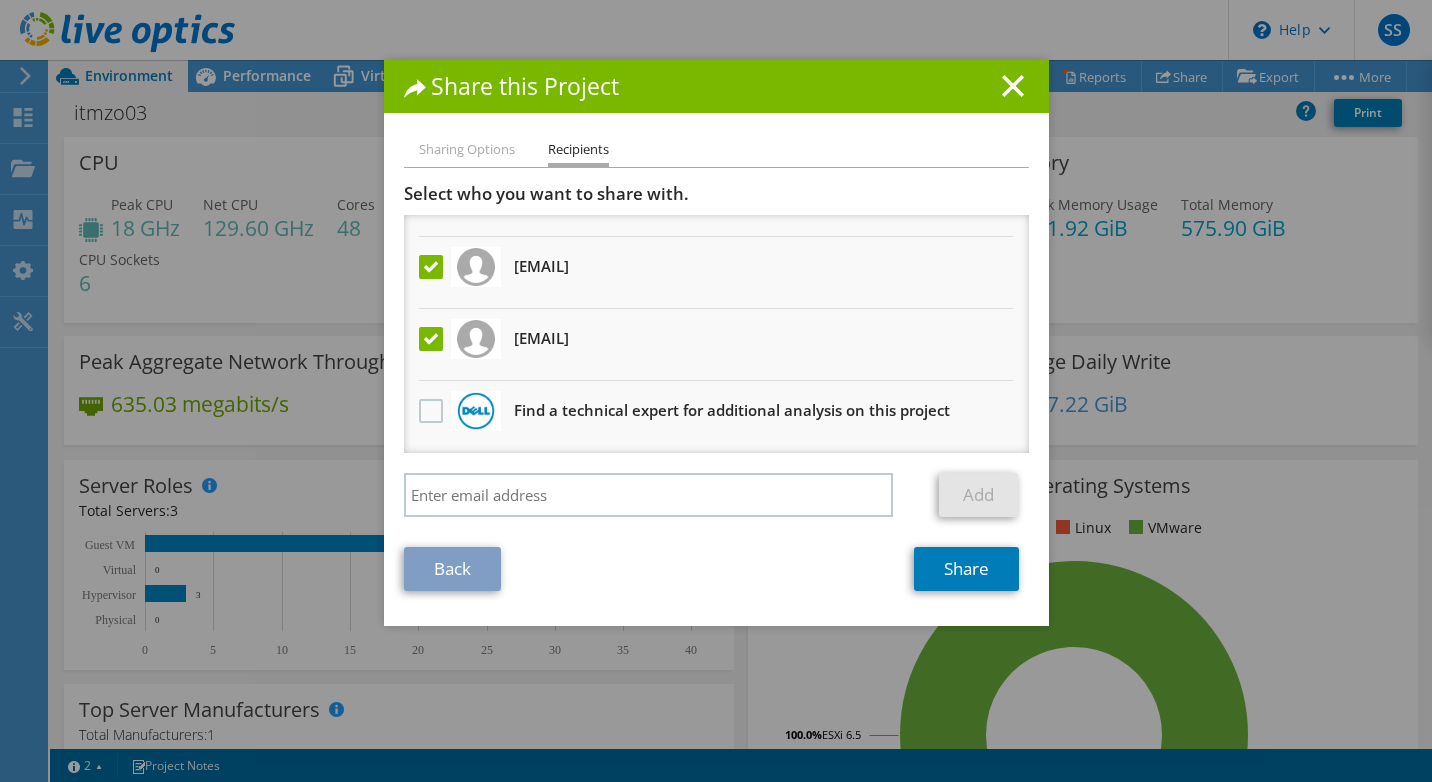 scroll, scrollTop: 49, scrollLeft: 0, axis: vertical 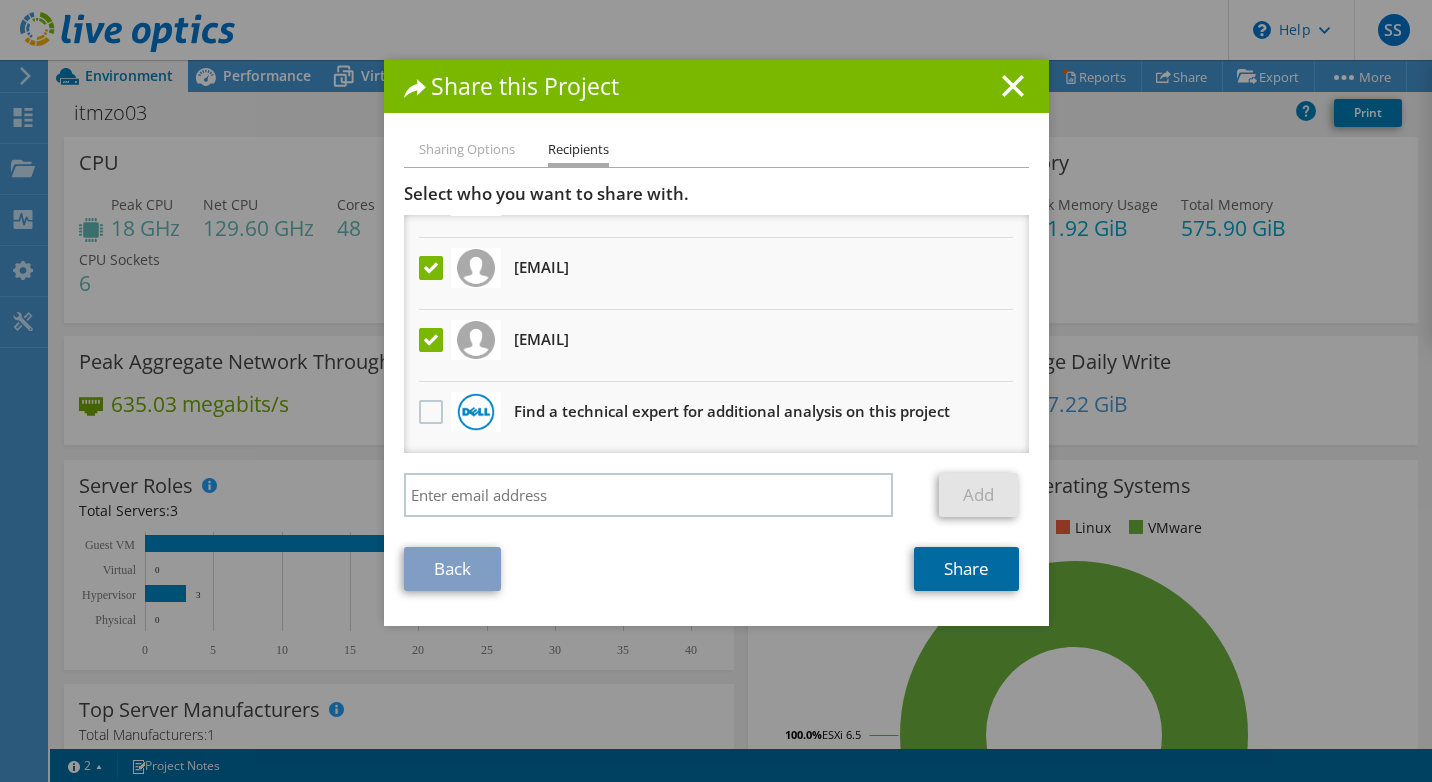 click on "Share" at bounding box center (966, 569) 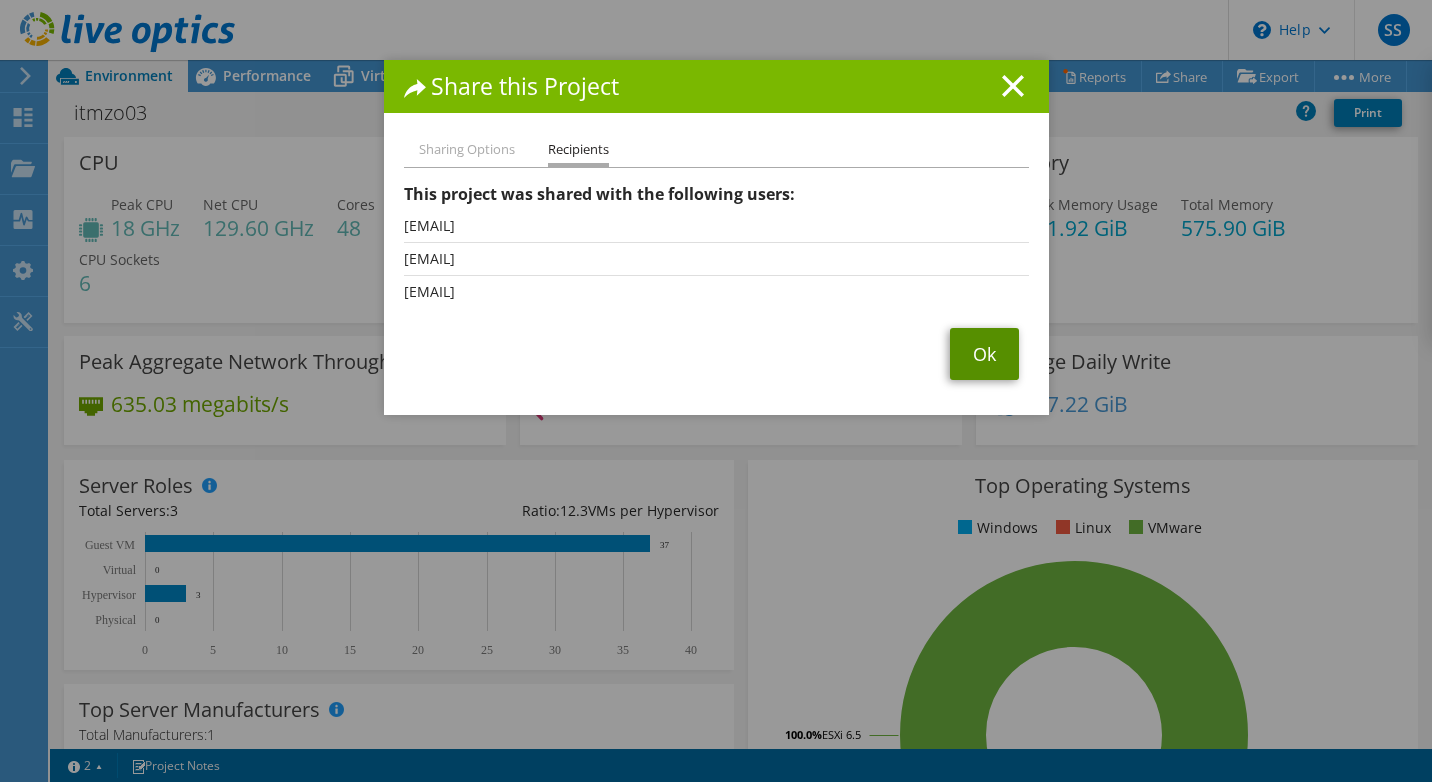 click on "Ok" at bounding box center [984, 354] 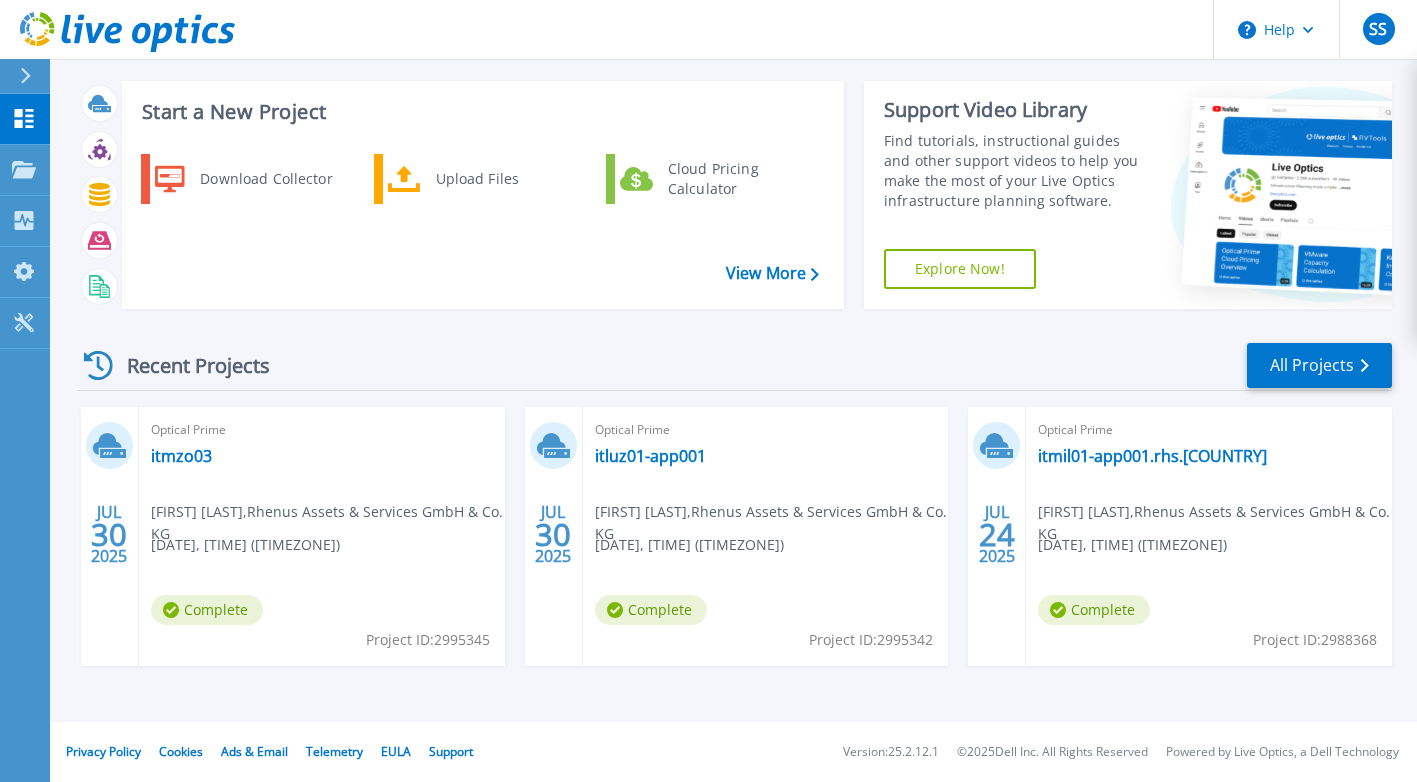 scroll, scrollTop: 26, scrollLeft: 0, axis: vertical 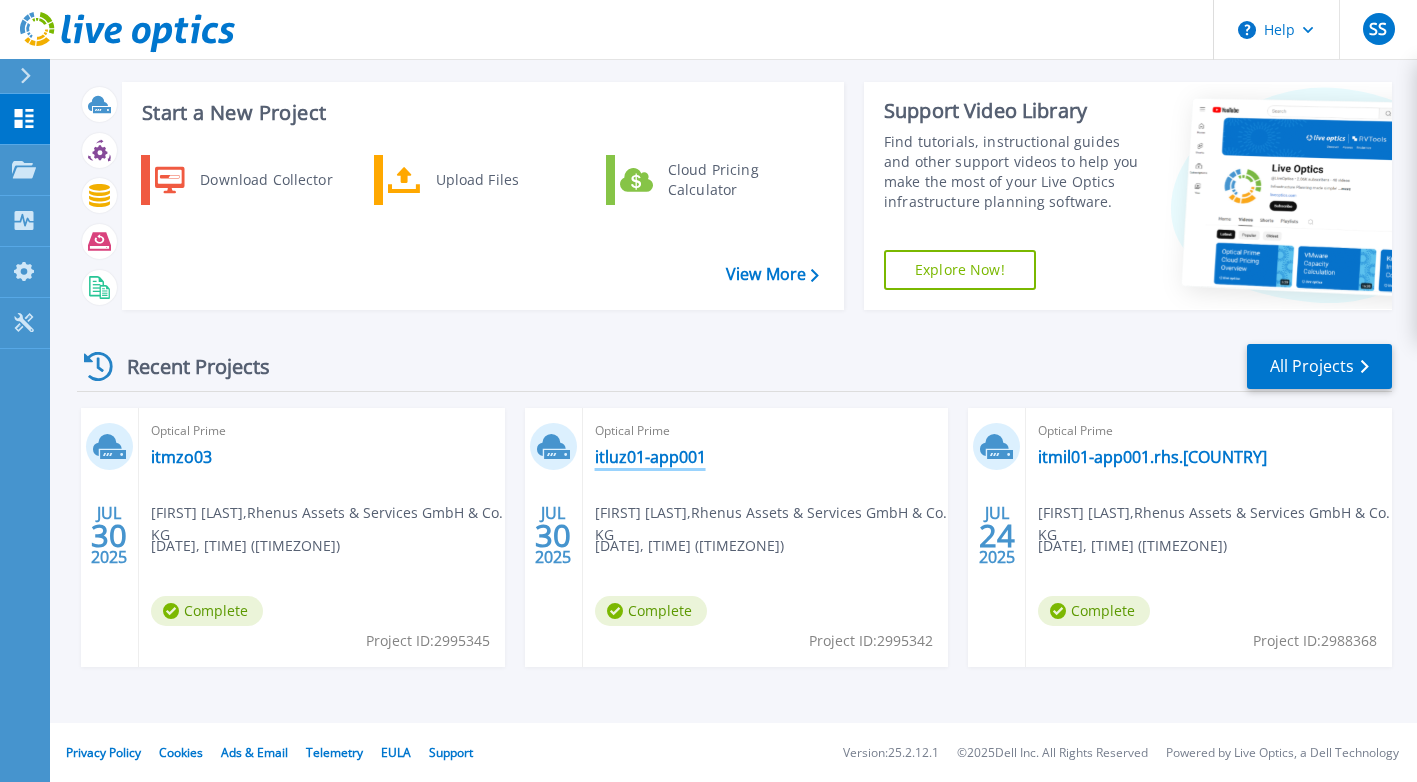 click on "itluz01-app001" at bounding box center [650, 457] 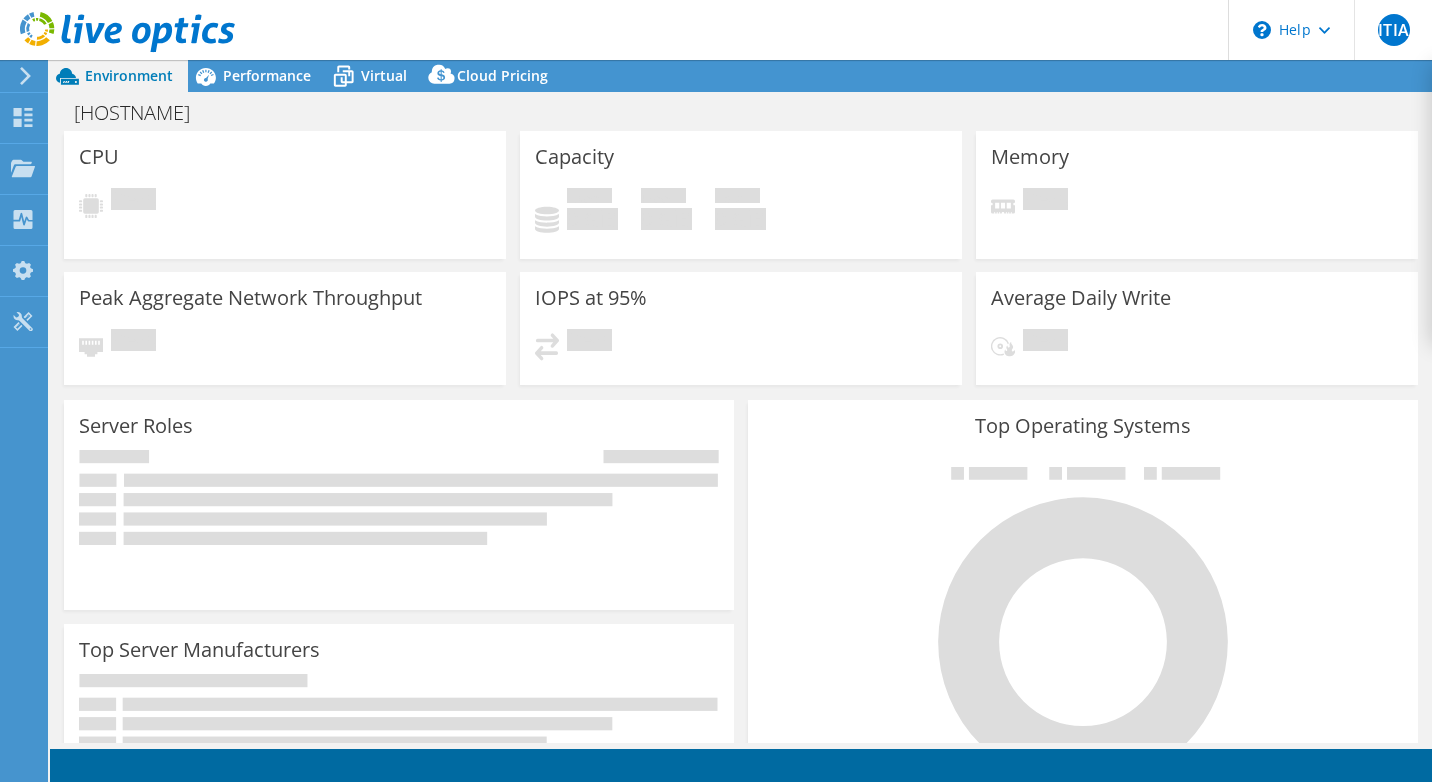 scroll, scrollTop: 0, scrollLeft: 0, axis: both 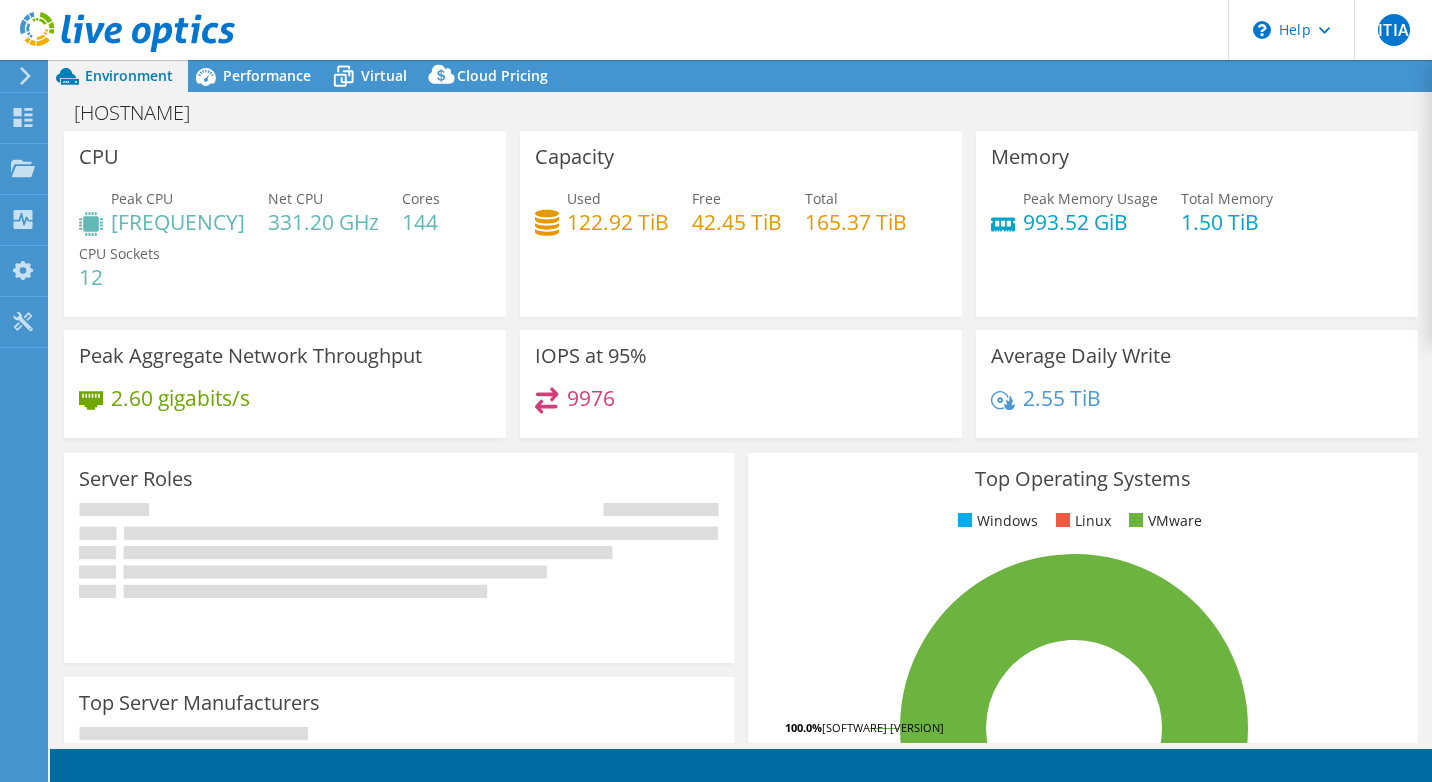 select on "USD" 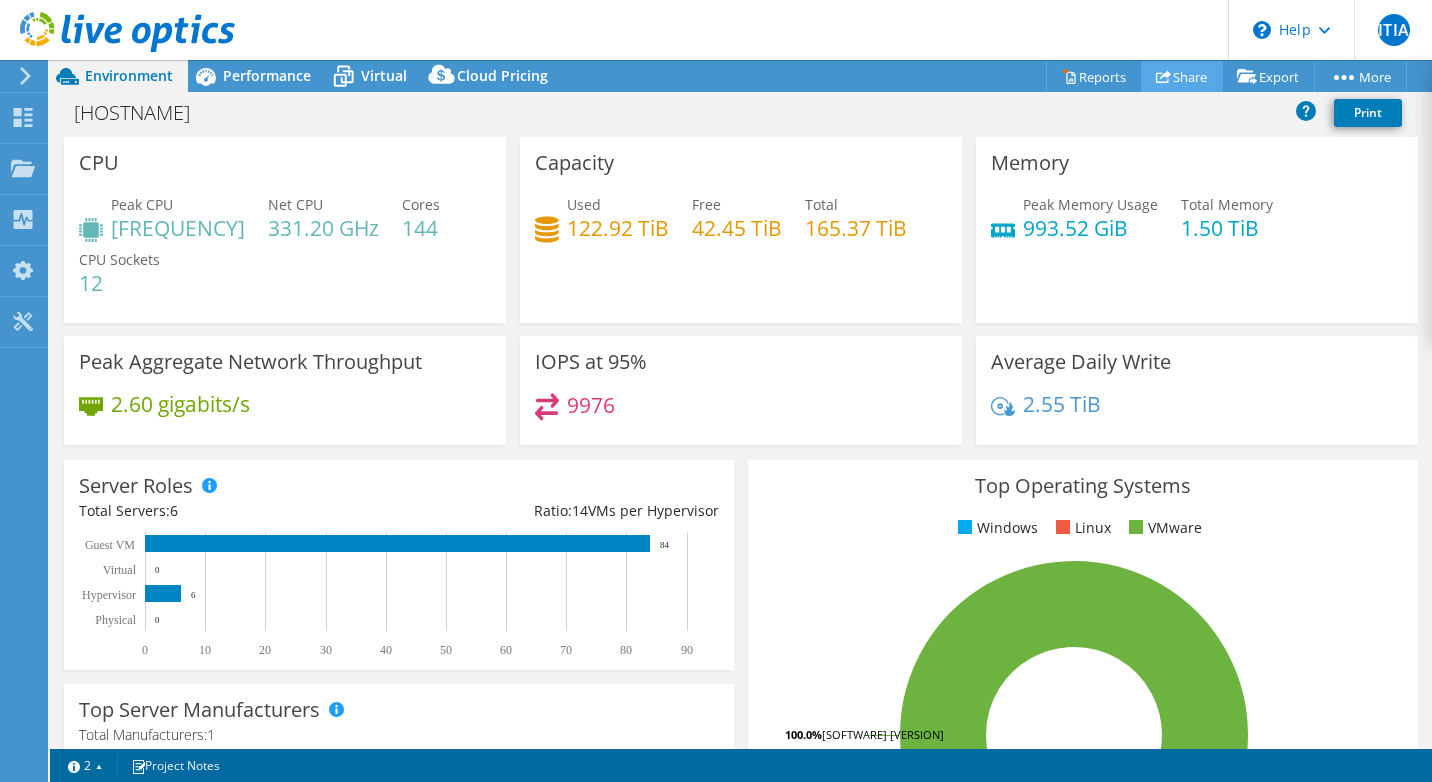 click on "Share" at bounding box center (1182, 76) 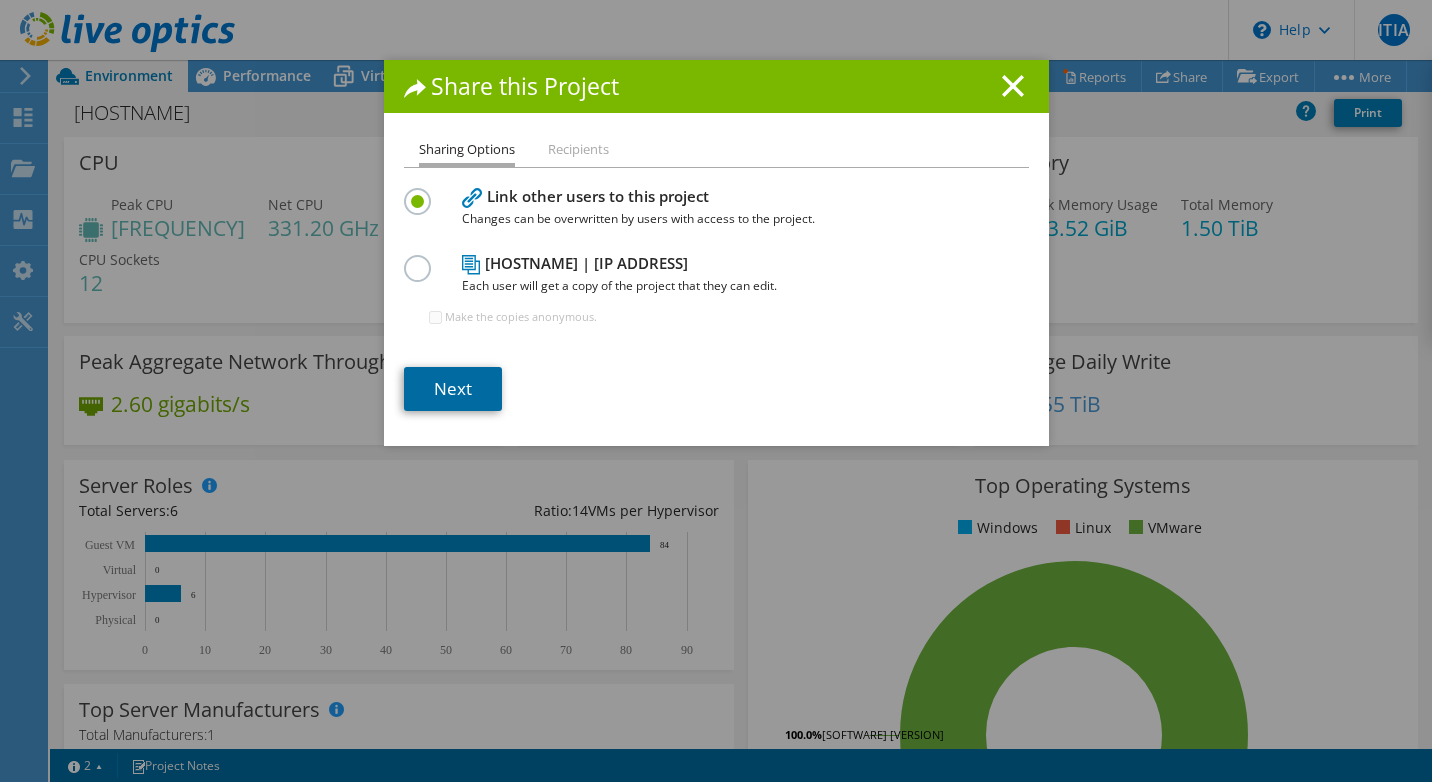 click on "Next" at bounding box center (453, 389) 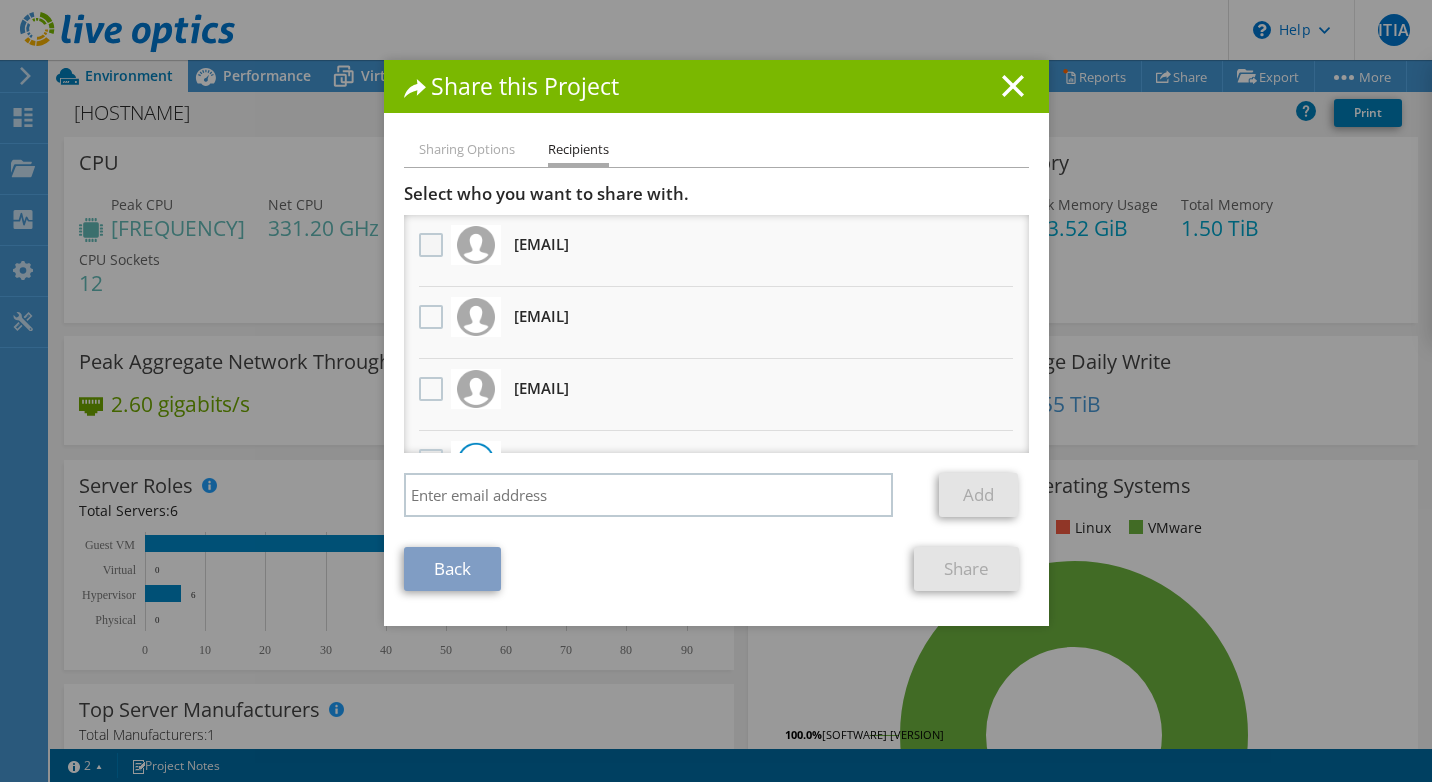 click at bounding box center (433, 245) 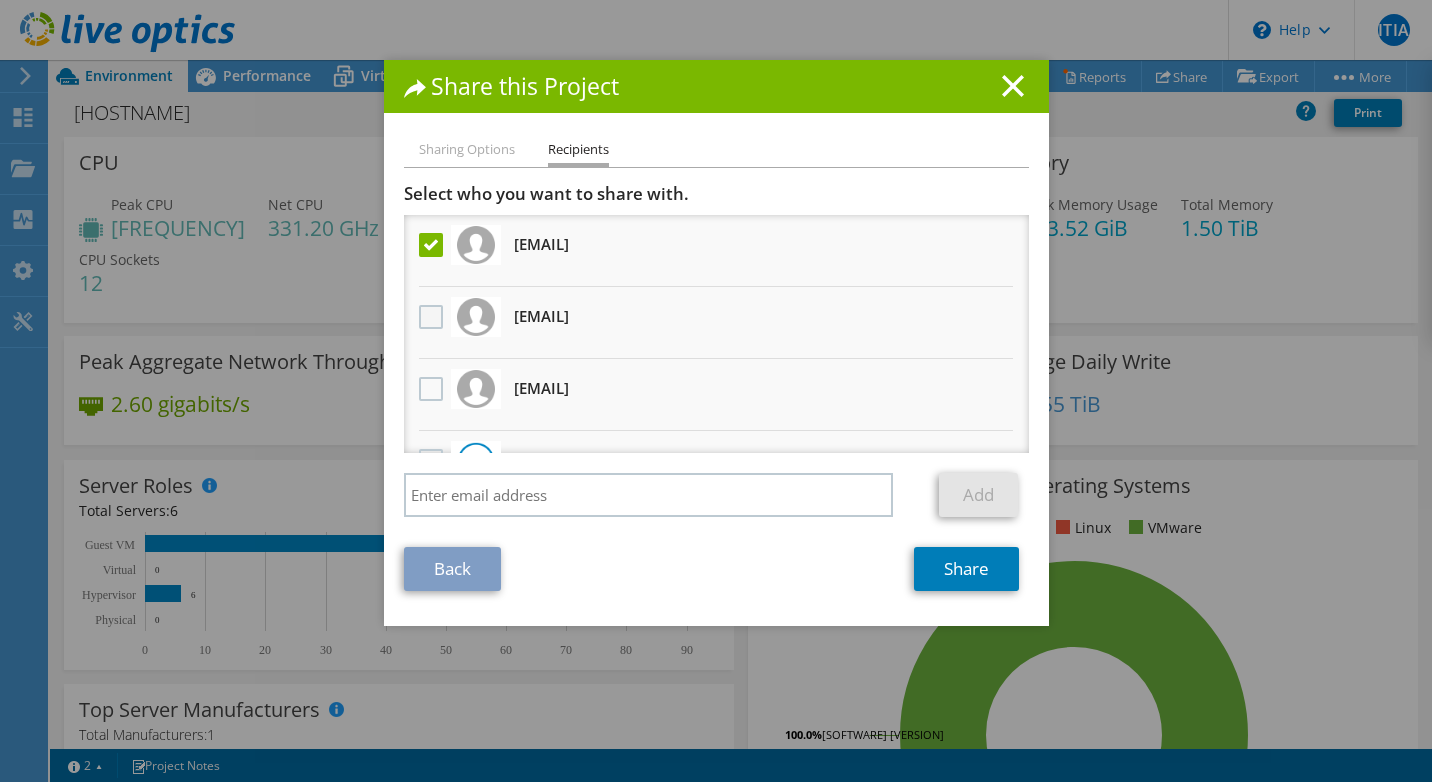 click at bounding box center (433, 317) 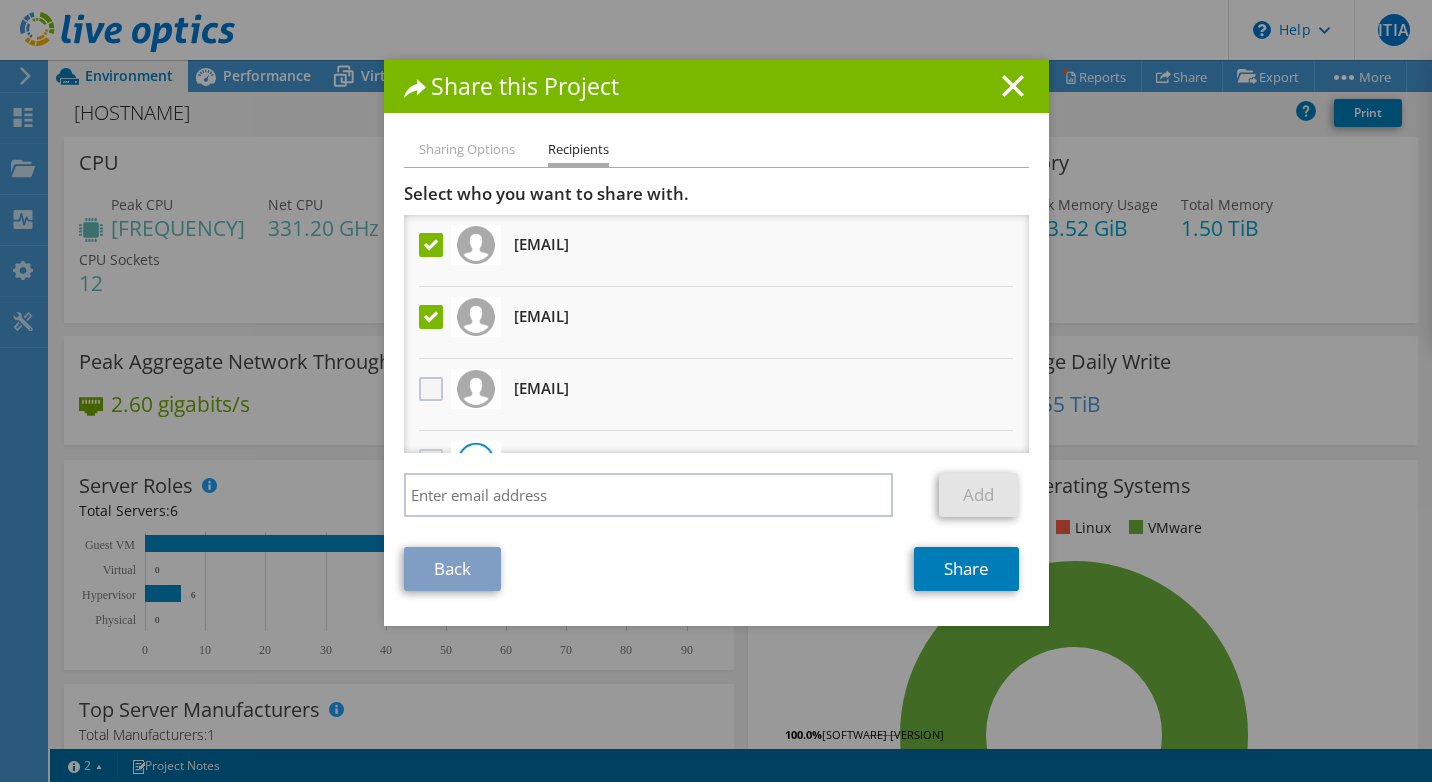 click at bounding box center [433, 389] 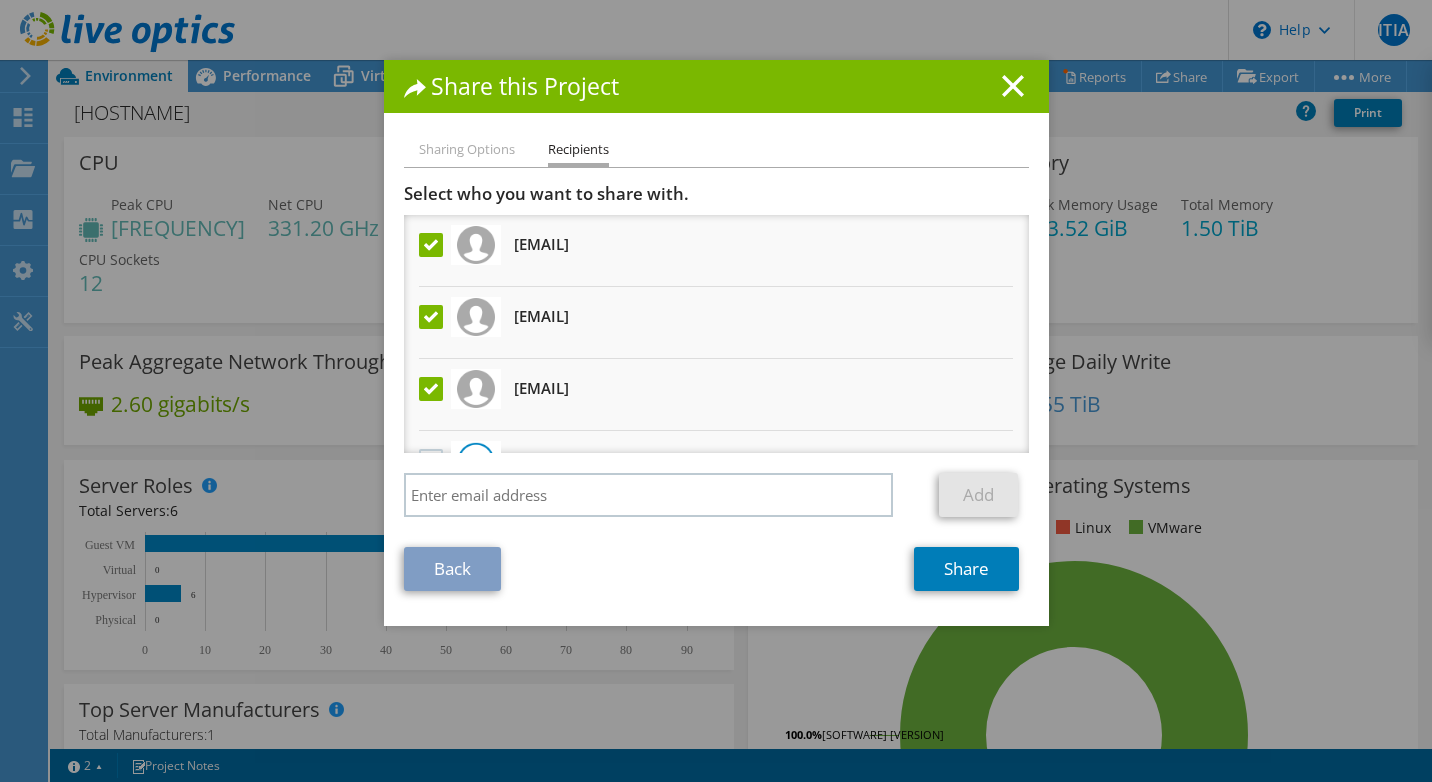 click on "Sharing Options
Recipients
Link other users to this project
Changes can be overwritten by users with access to the project.
Make copies of the project for selected users
Each user will get a copy of the project that they can edit." at bounding box center [716, 382] 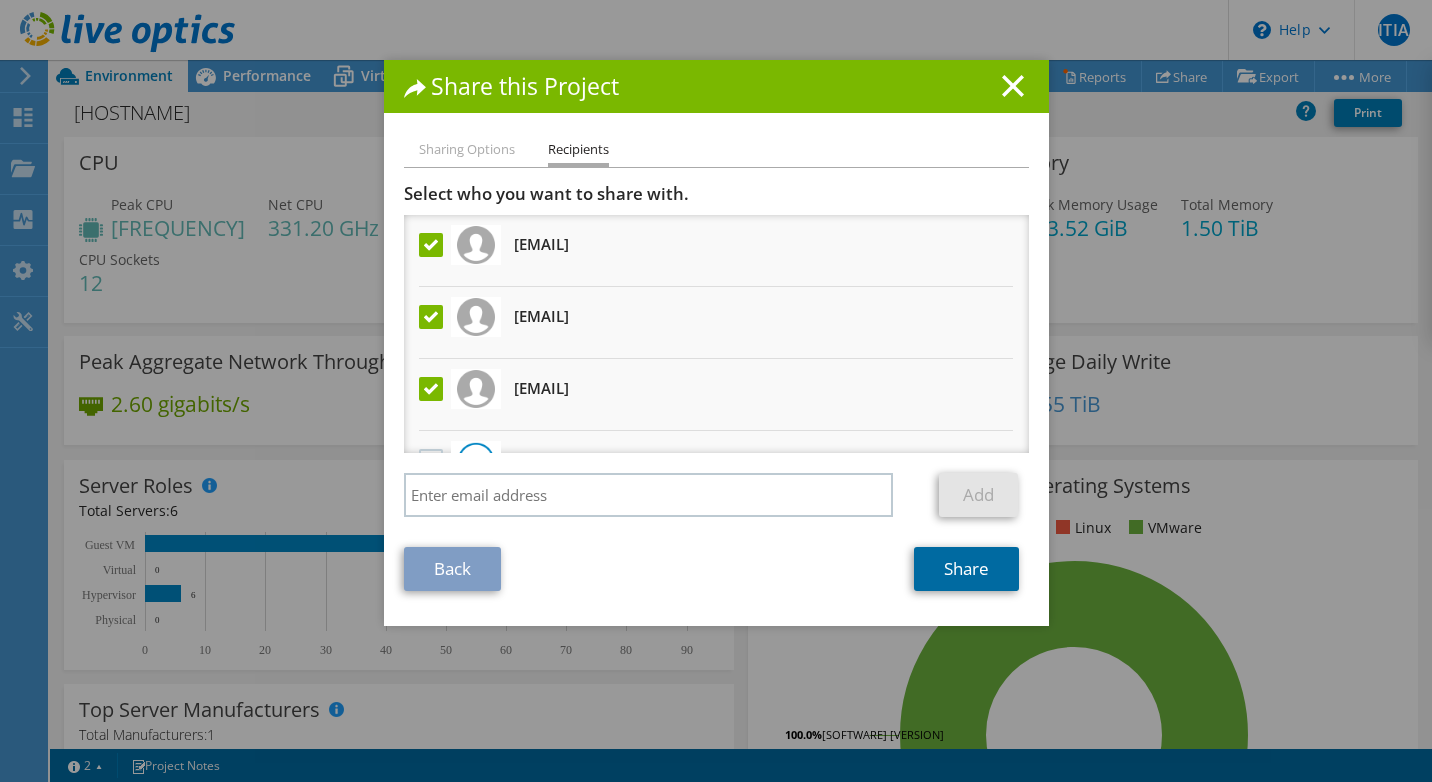 click on "Share" at bounding box center (966, 569) 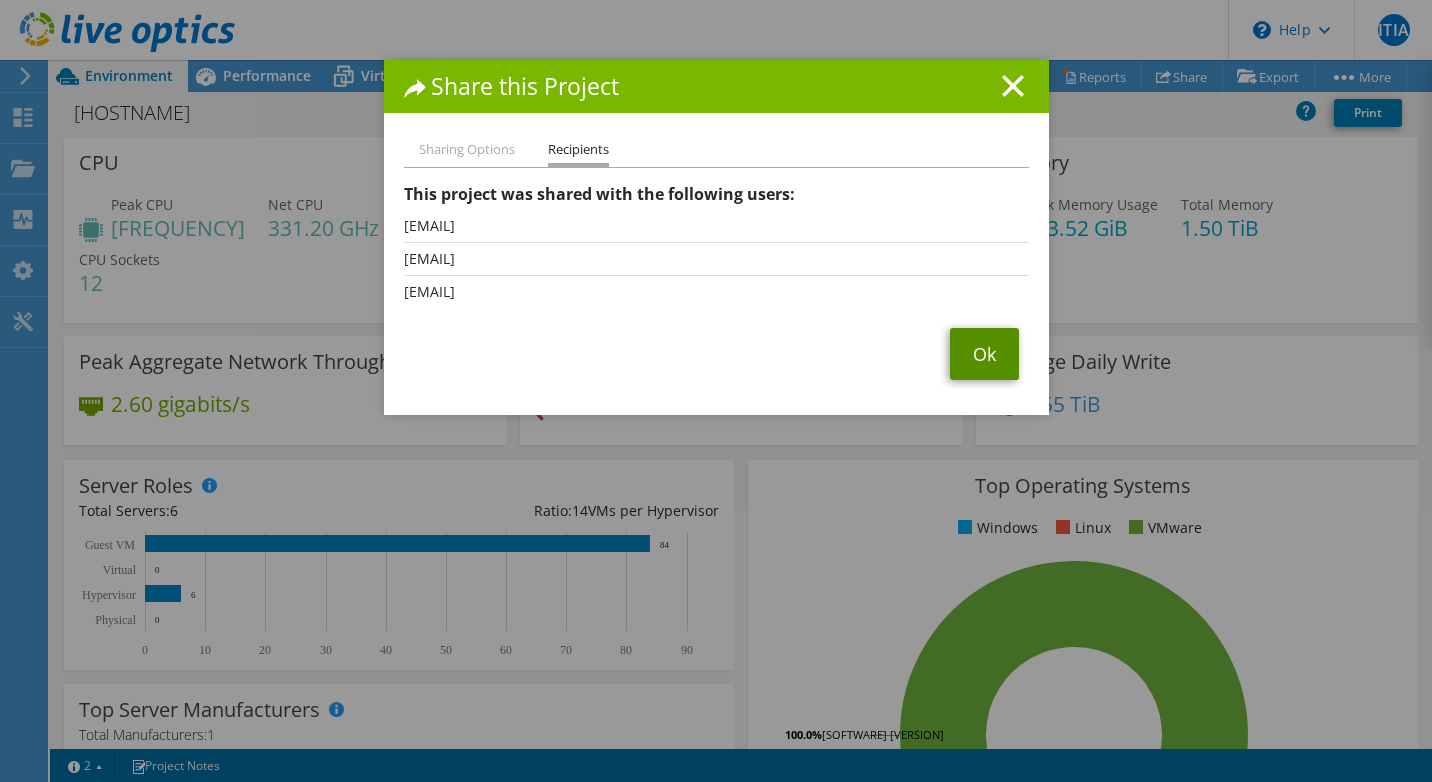 click on "Ok" at bounding box center [984, 354] 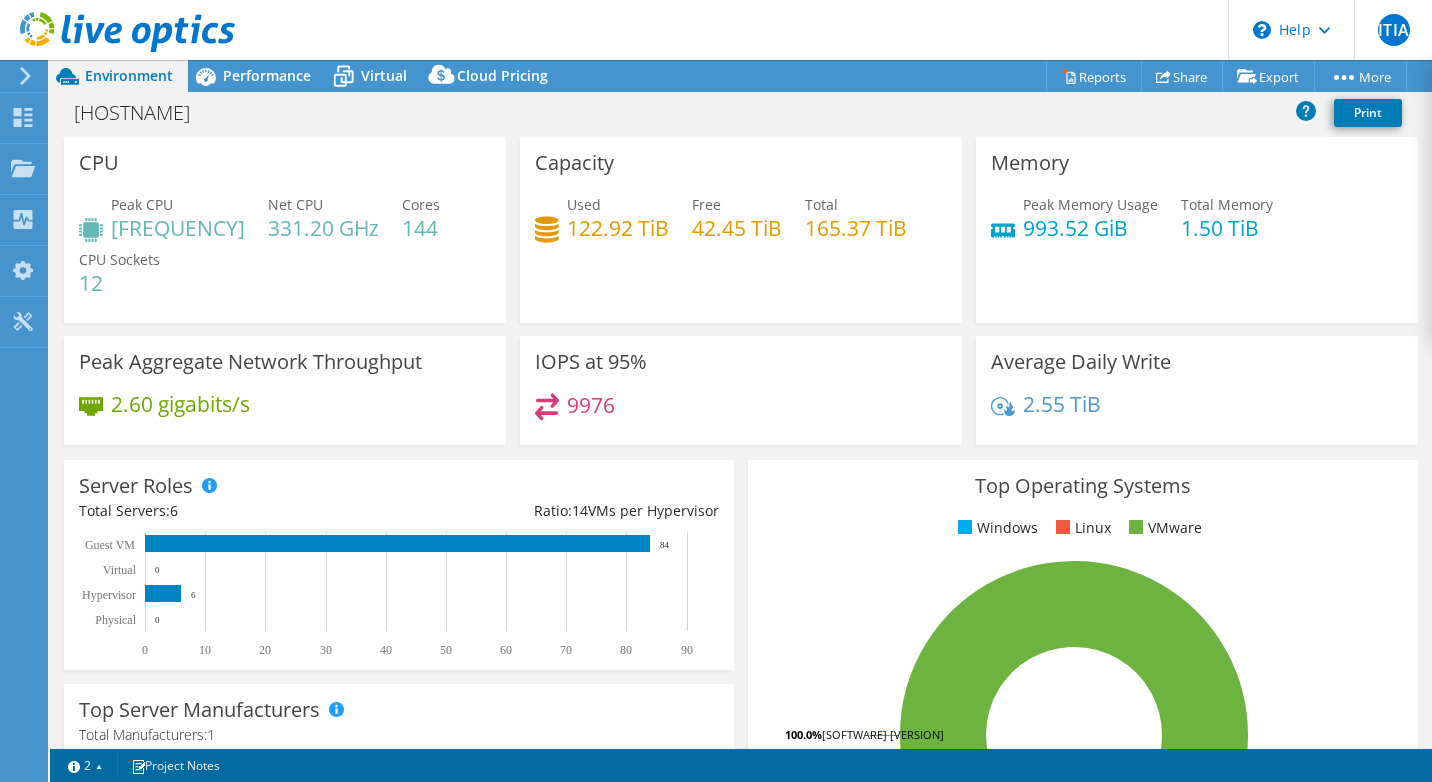 click on "Capacity
Used
122.92 TiB
Free
42.45 TiB
Total
165.37 TiB" at bounding box center [741, 236] 